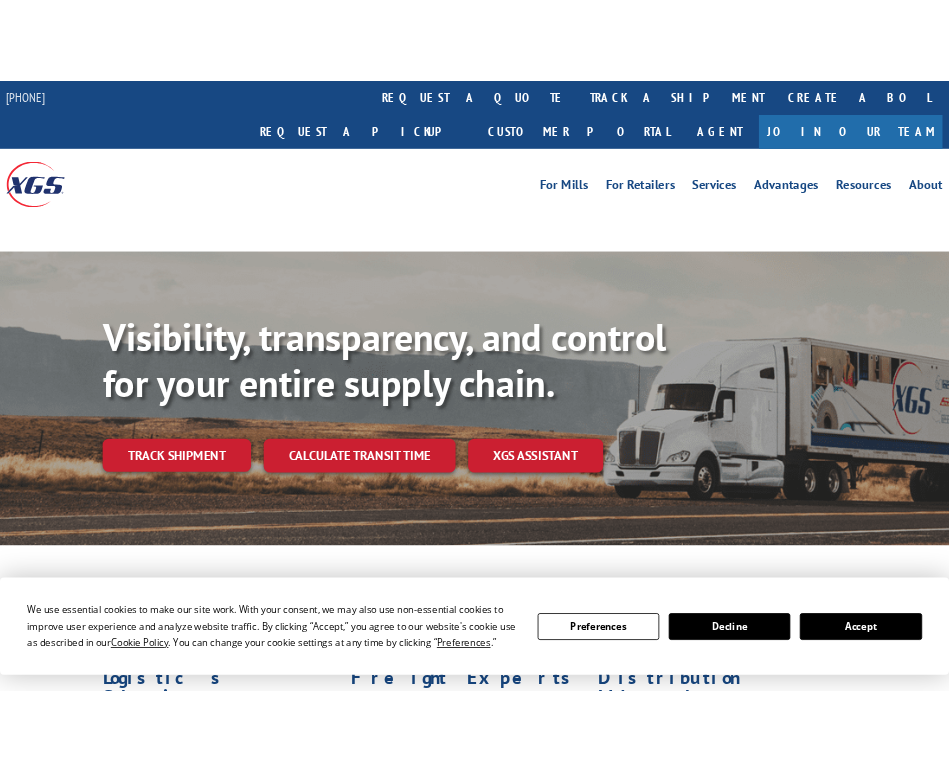 scroll, scrollTop: 0, scrollLeft: 0, axis: both 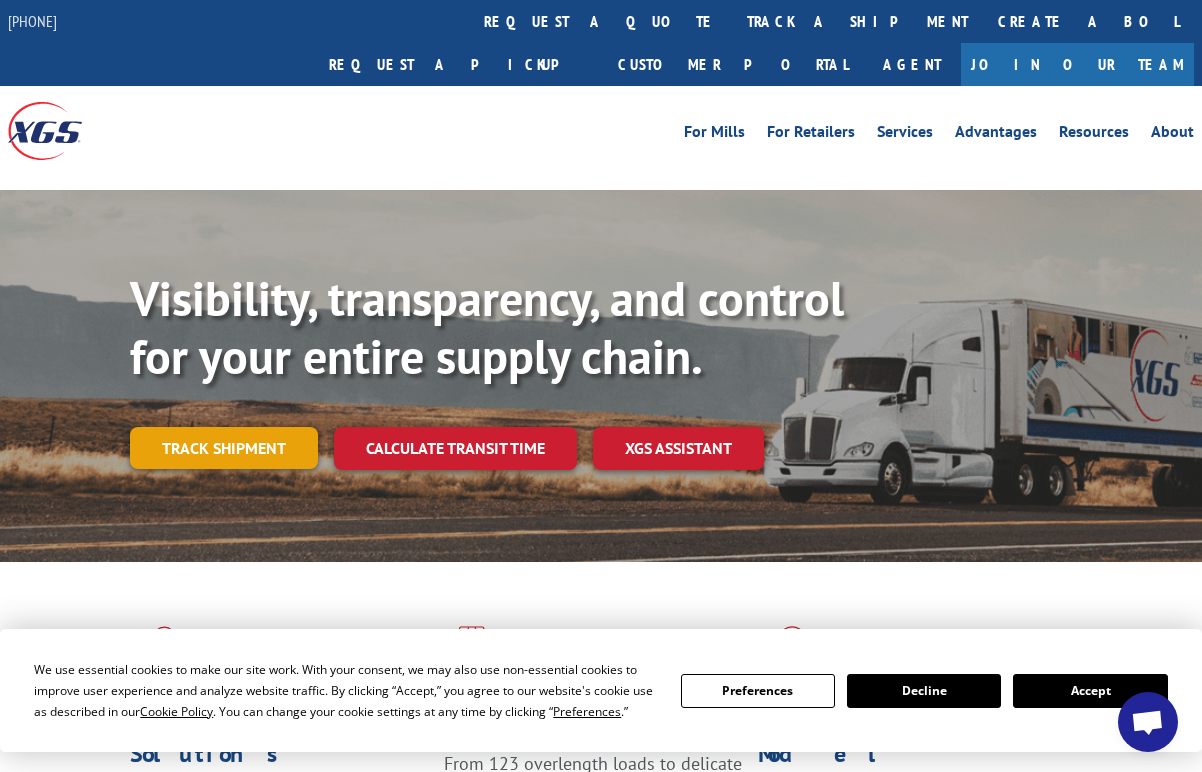 click on "Track shipment" at bounding box center [224, 448] 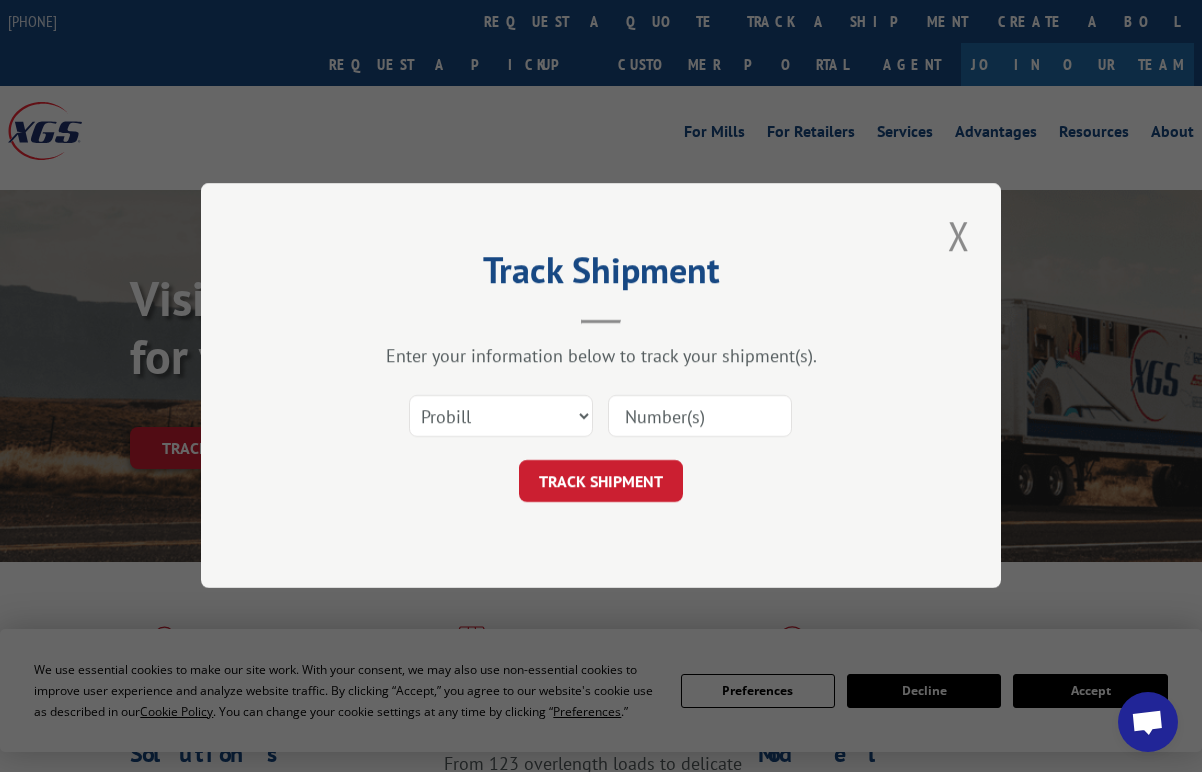 click at bounding box center [700, 417] 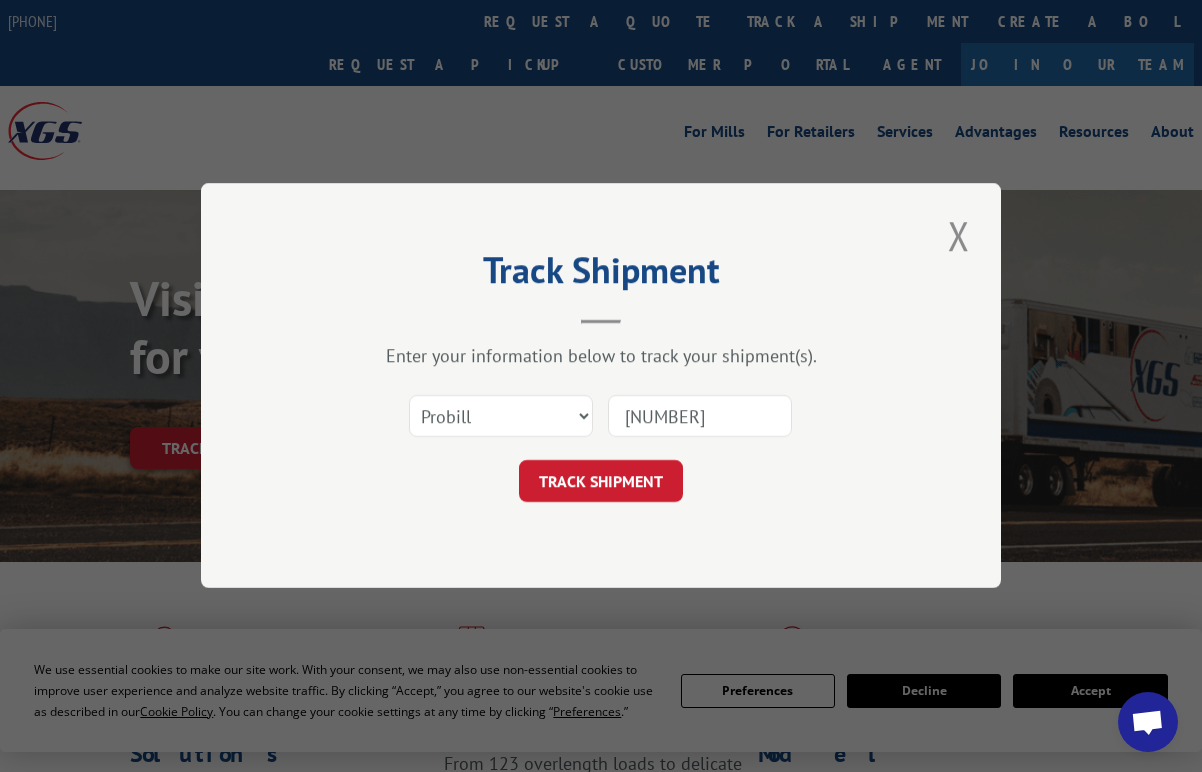 type on "[NUMBER]" 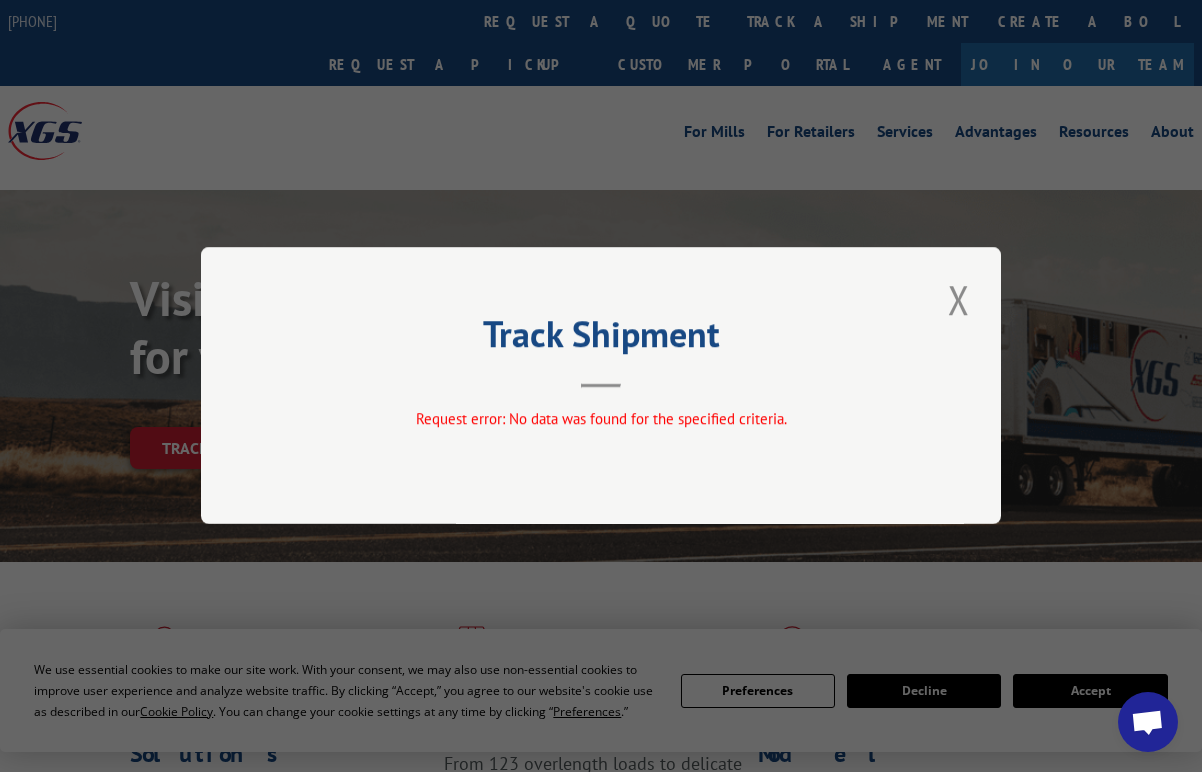 click at bounding box center [959, 299] 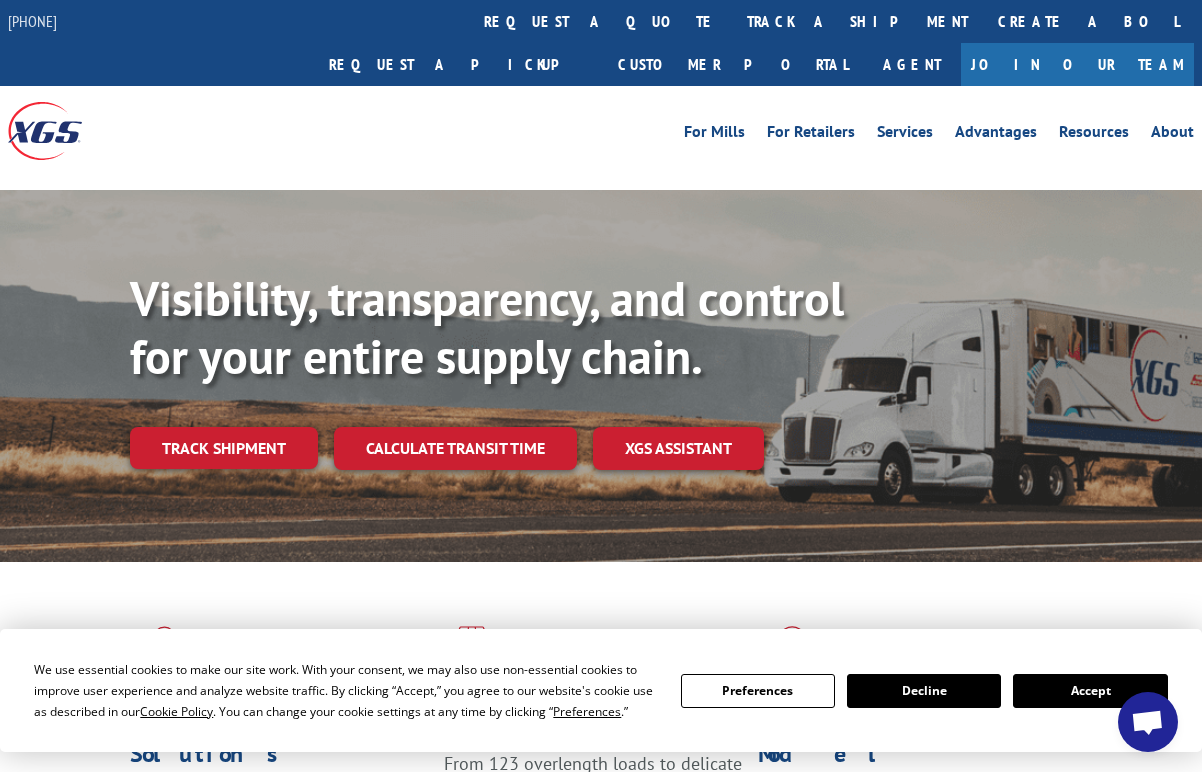 click on "track a shipment" at bounding box center [857, 21] 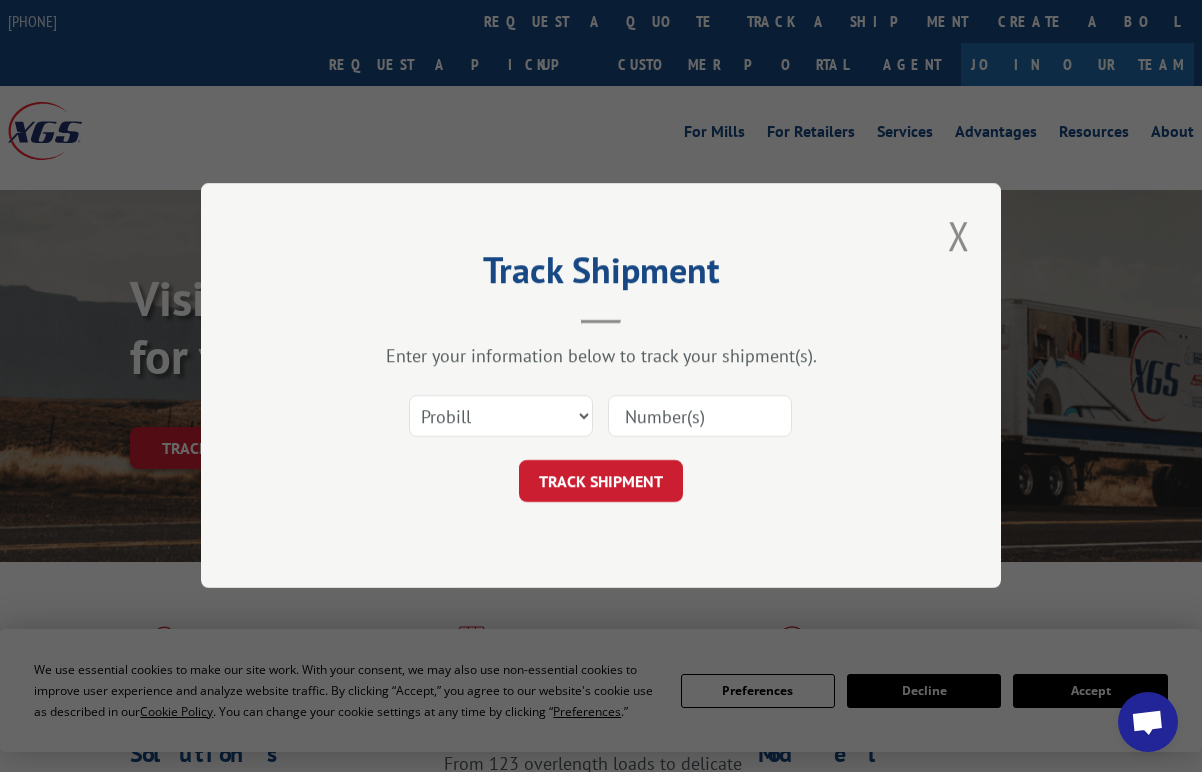 click at bounding box center (700, 417) 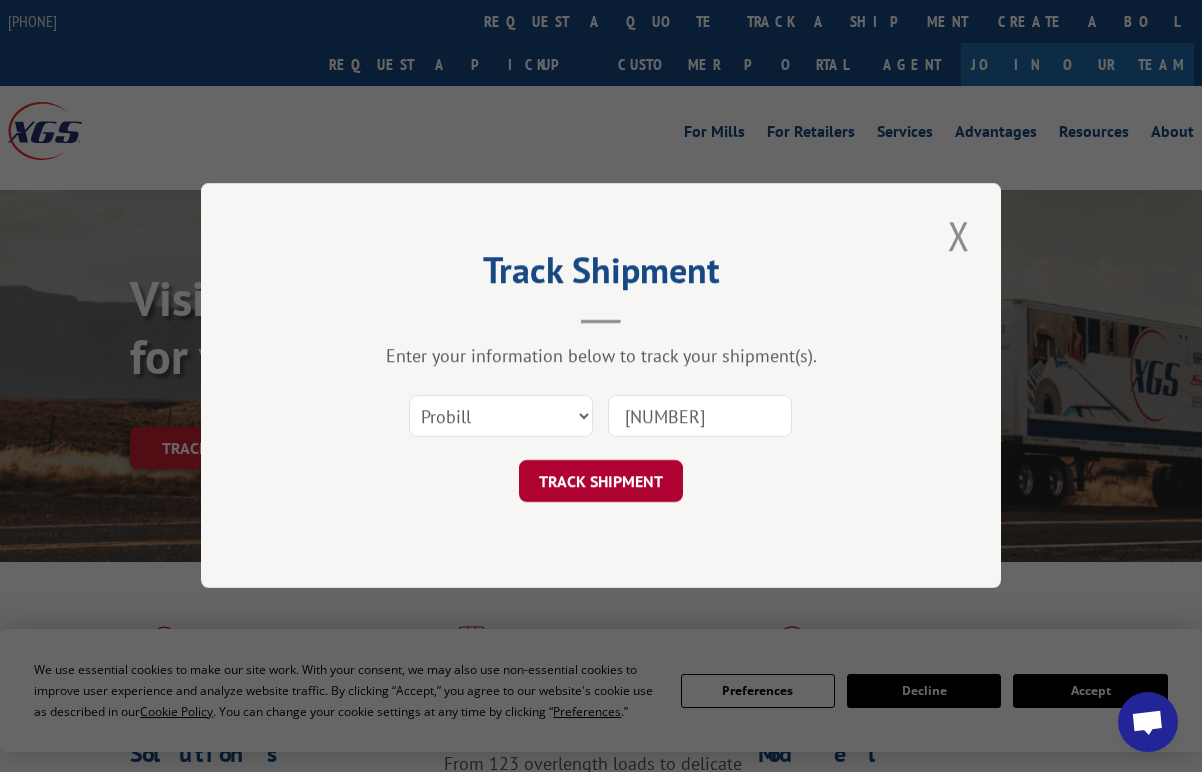 type on "[NUMBER]" 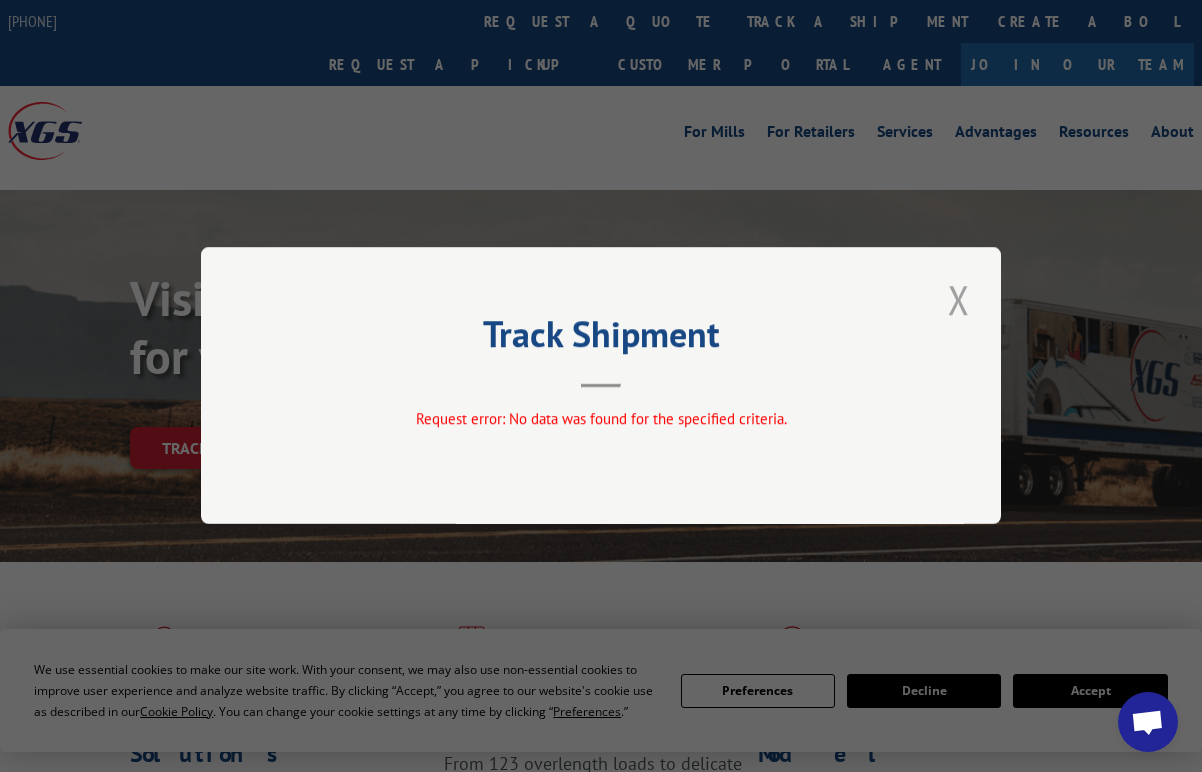 click at bounding box center (959, 299) 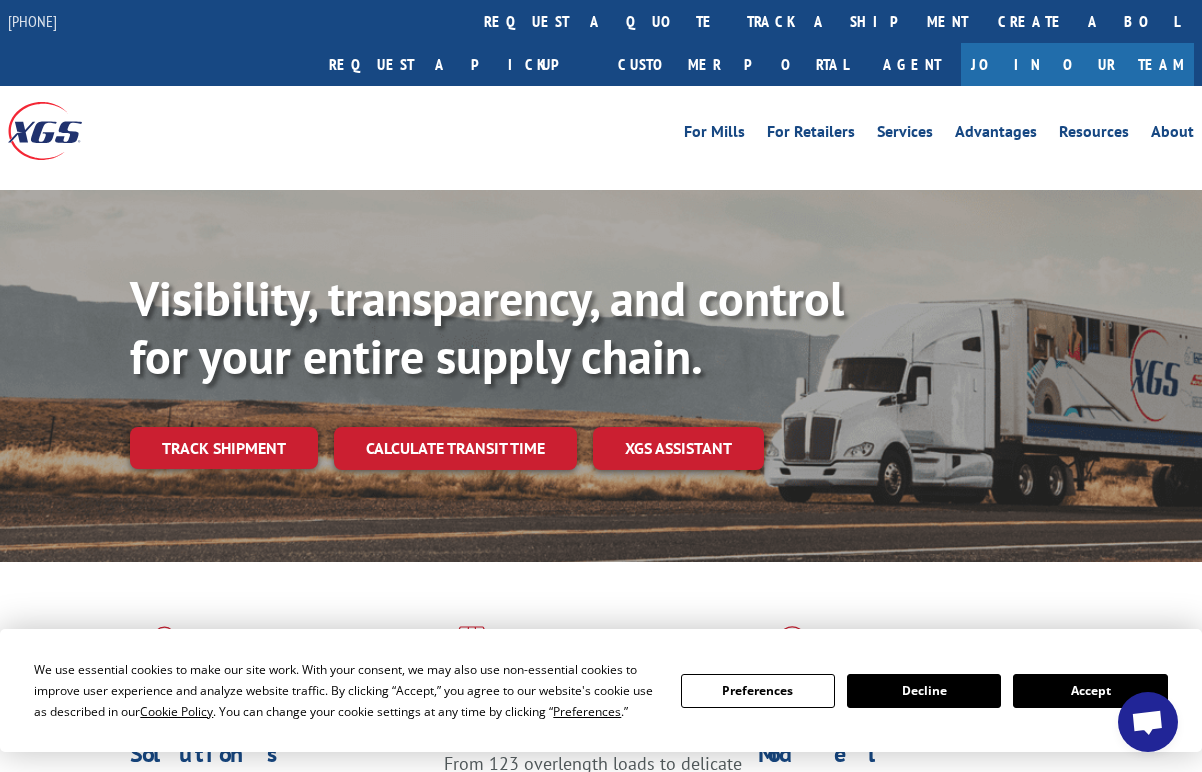 click on "track a shipment" at bounding box center (857, 21) 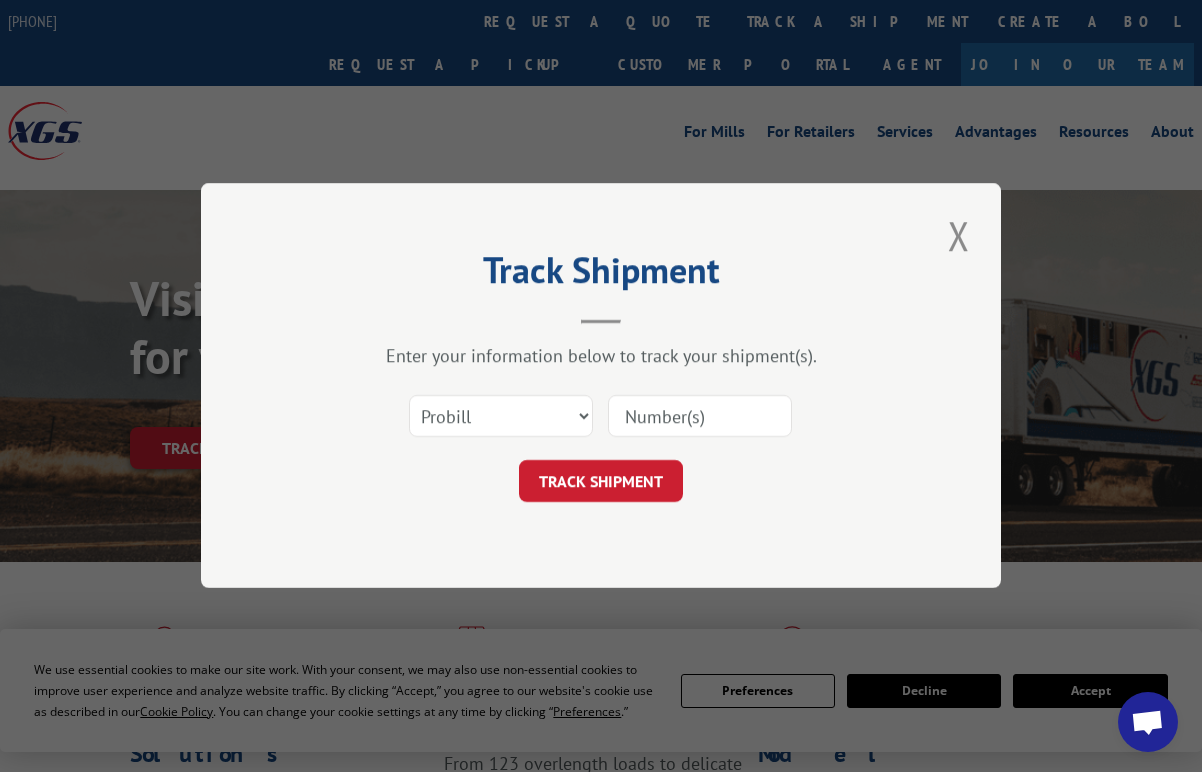 click at bounding box center [700, 417] 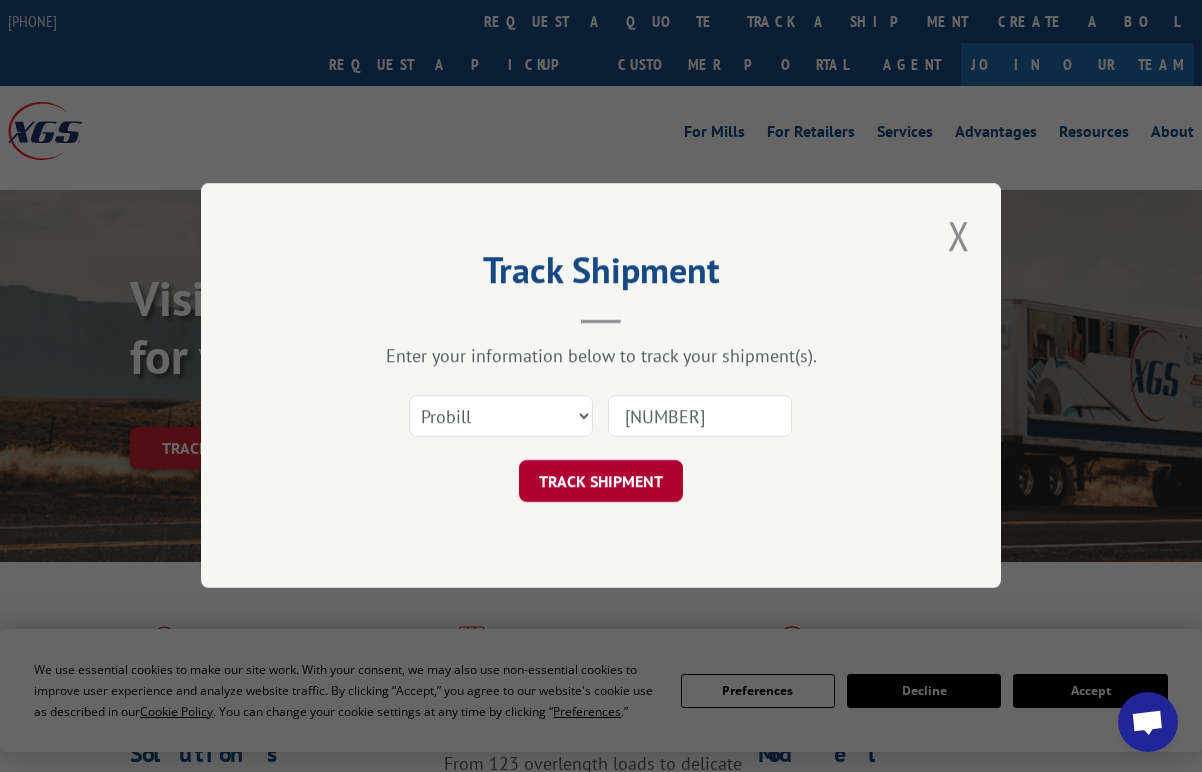 type on "[NUMBER]" 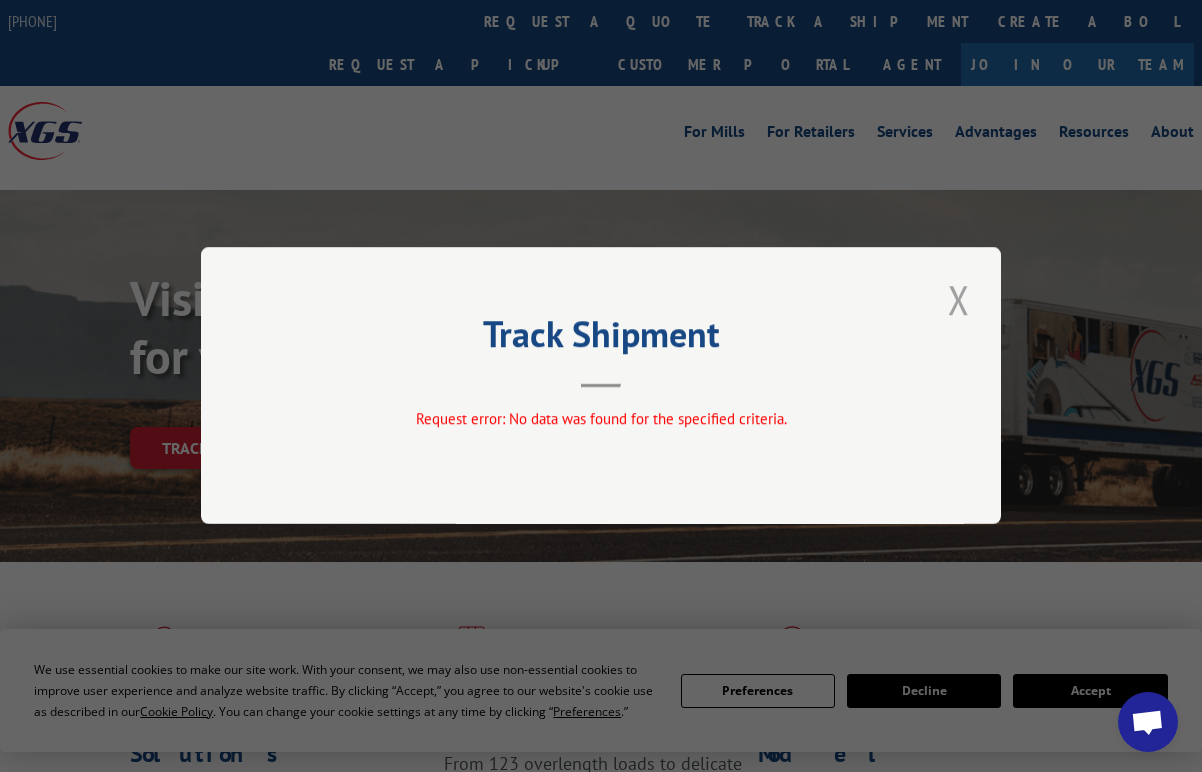 click at bounding box center [959, 299] 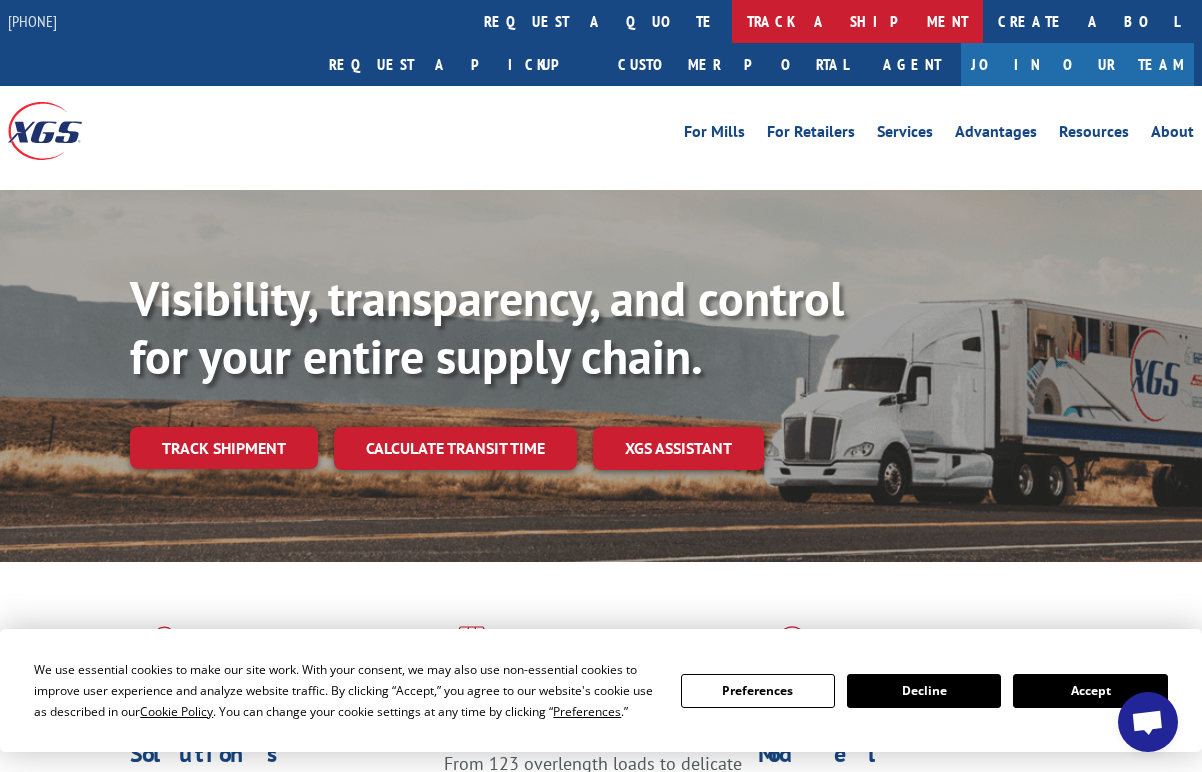click on "track a shipment" at bounding box center [857, 21] 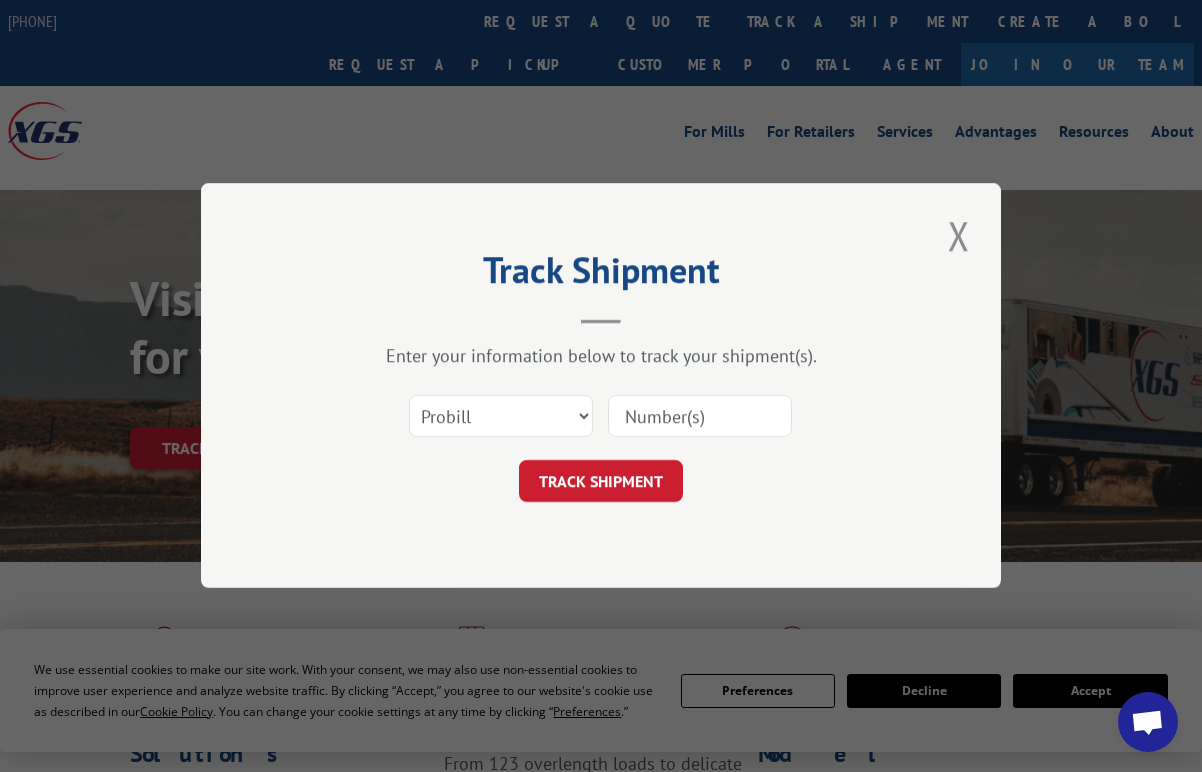 click at bounding box center (700, 417) 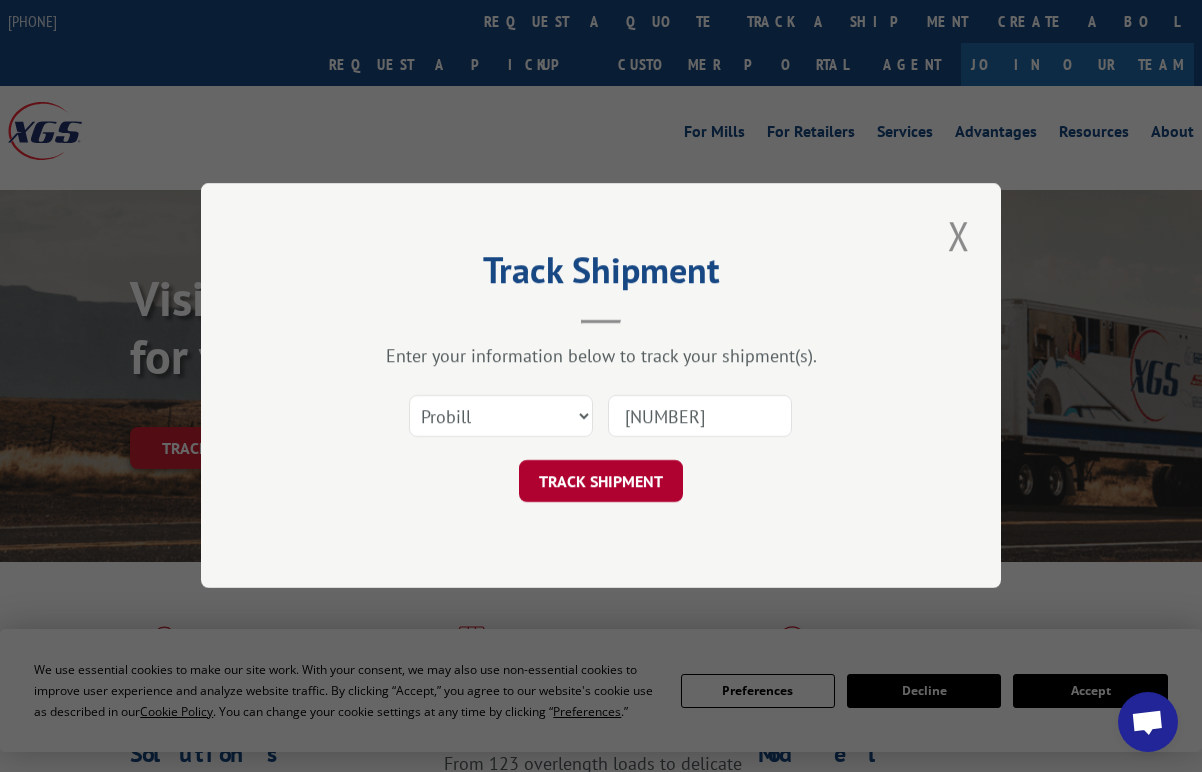 type on "[NUMBER]" 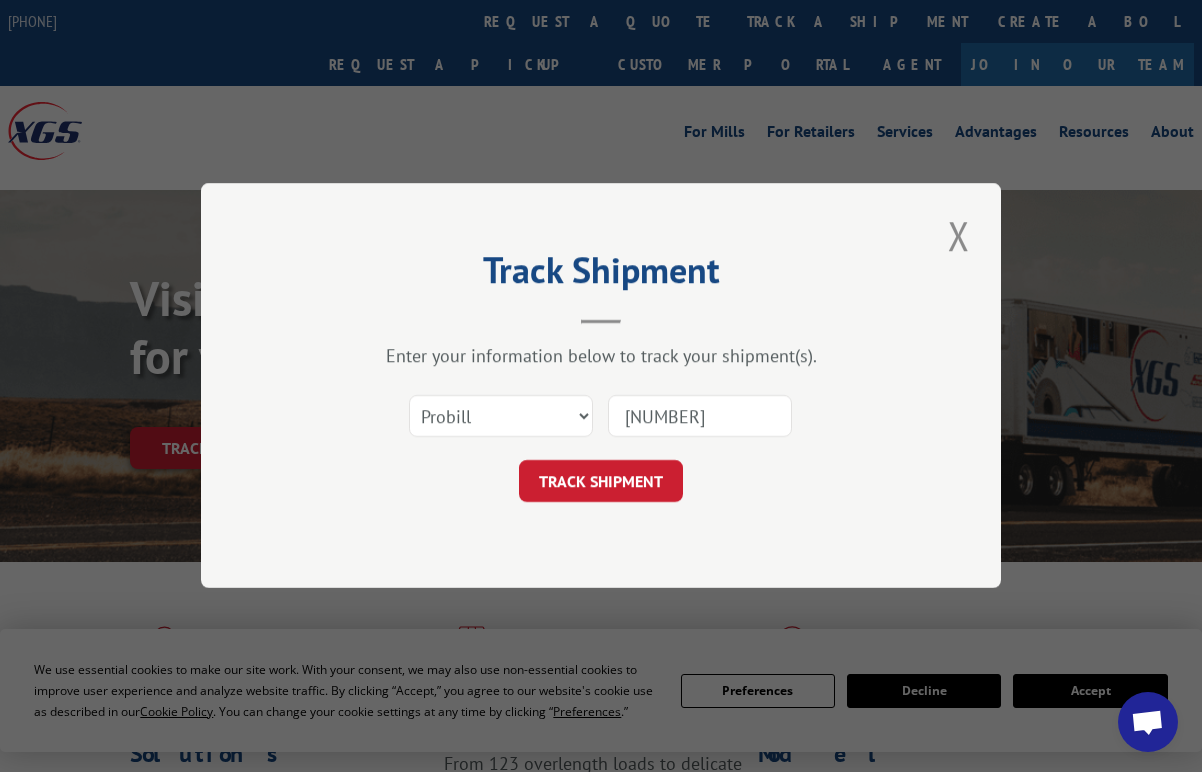 click on "TRACK SHIPMENT" at bounding box center [601, 482] 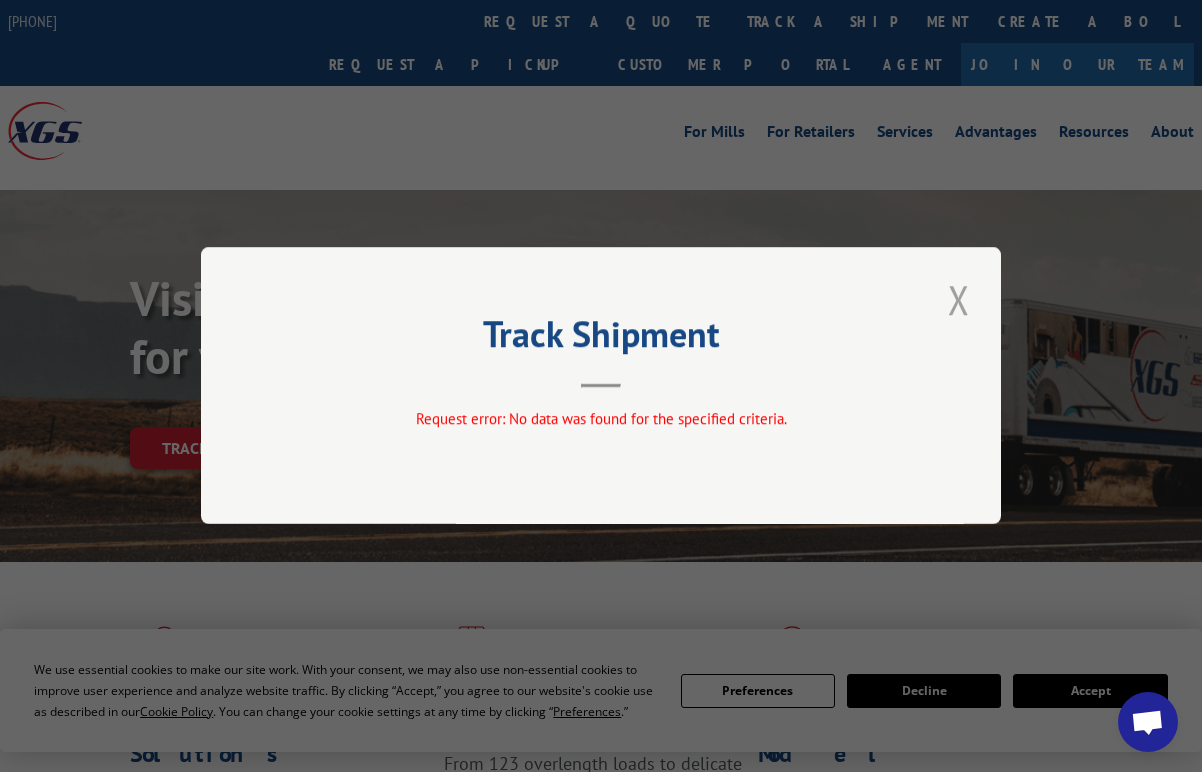 click at bounding box center [959, 299] 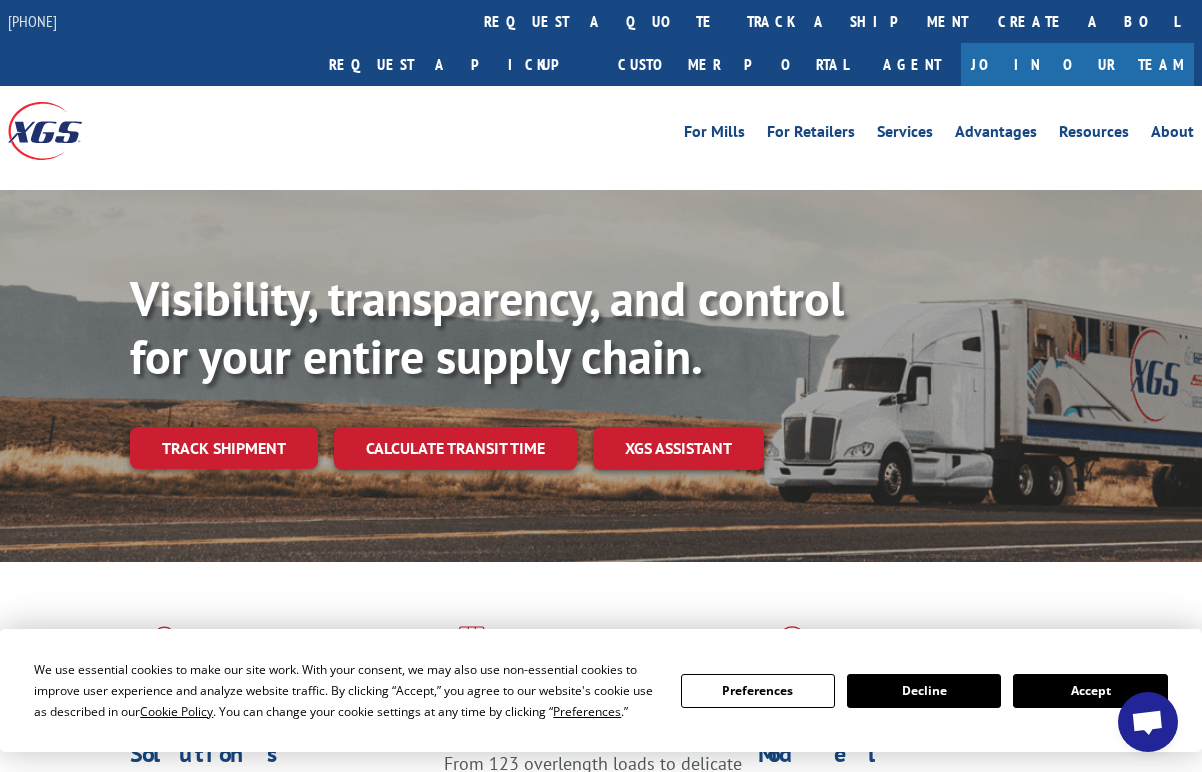 click on "track a shipment" at bounding box center [857, 21] 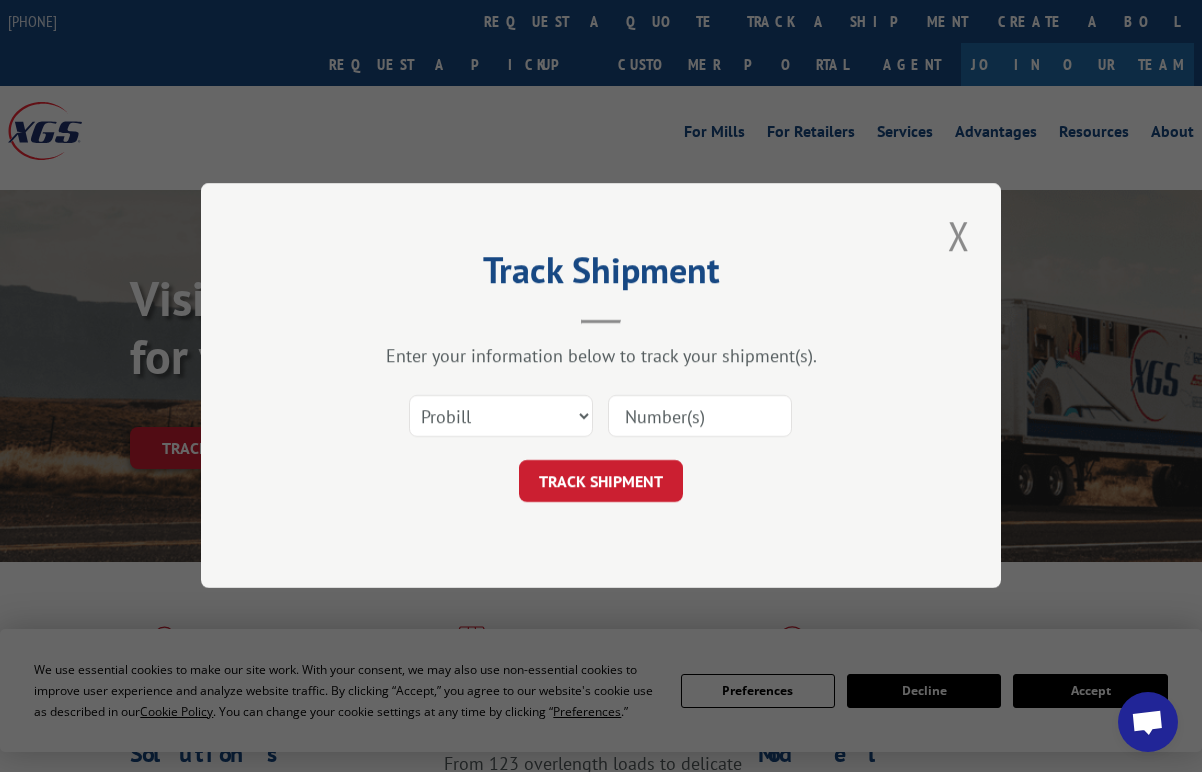 click at bounding box center [700, 417] 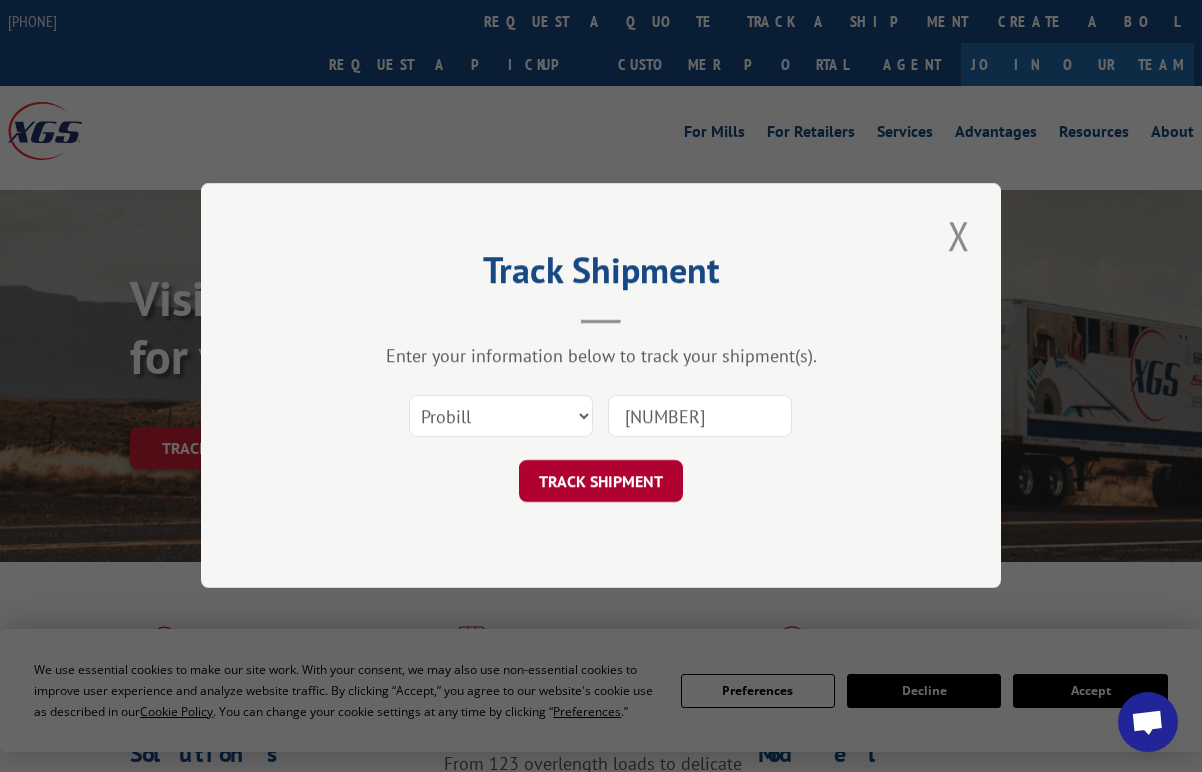 type on "[NUMBER]" 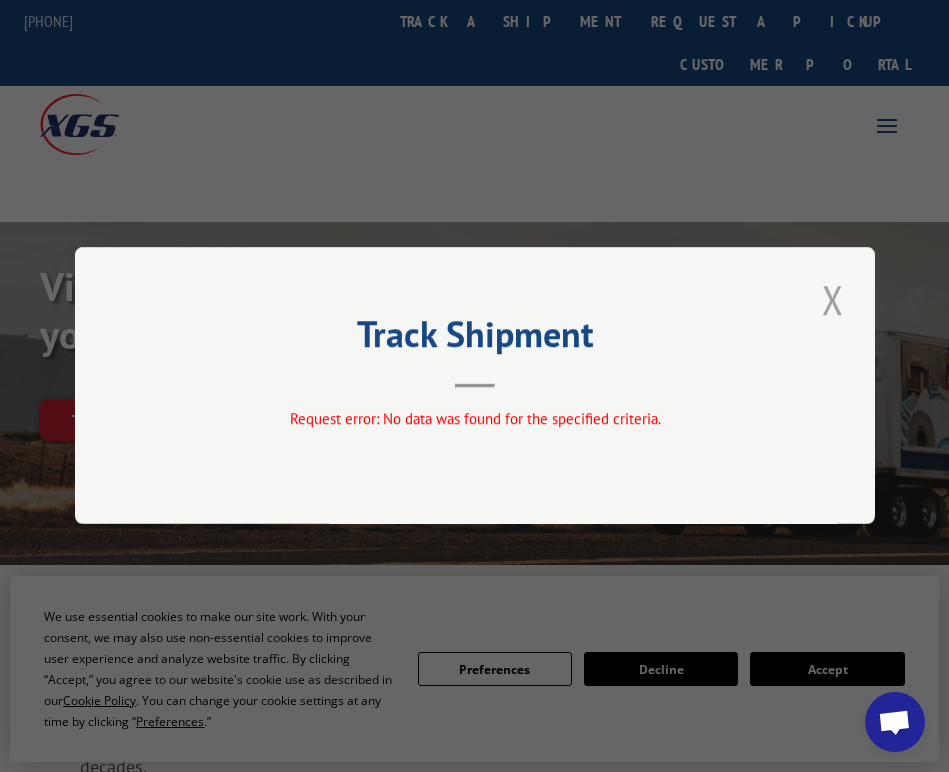 click at bounding box center (833, 299) 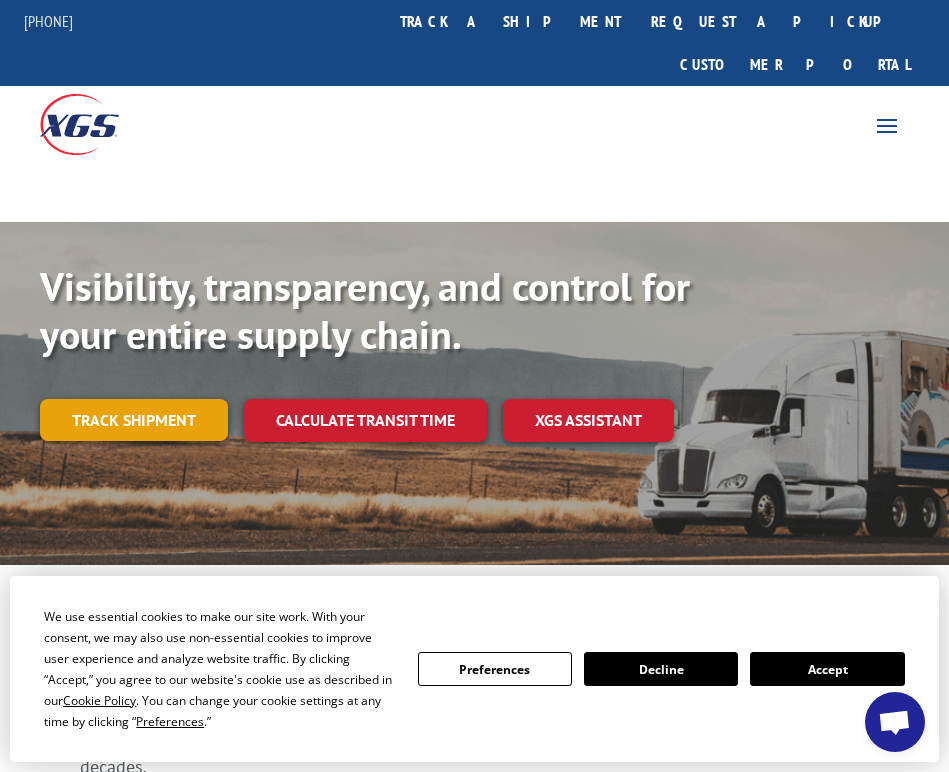 click on "Track shipment" at bounding box center (134, 420) 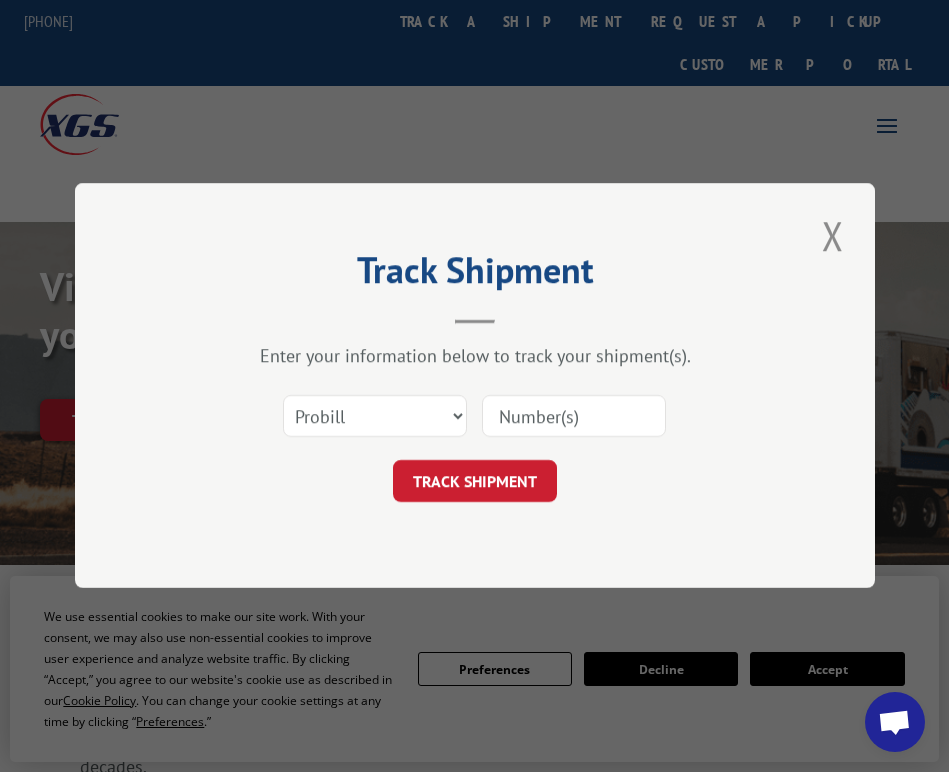 click at bounding box center (574, 417) 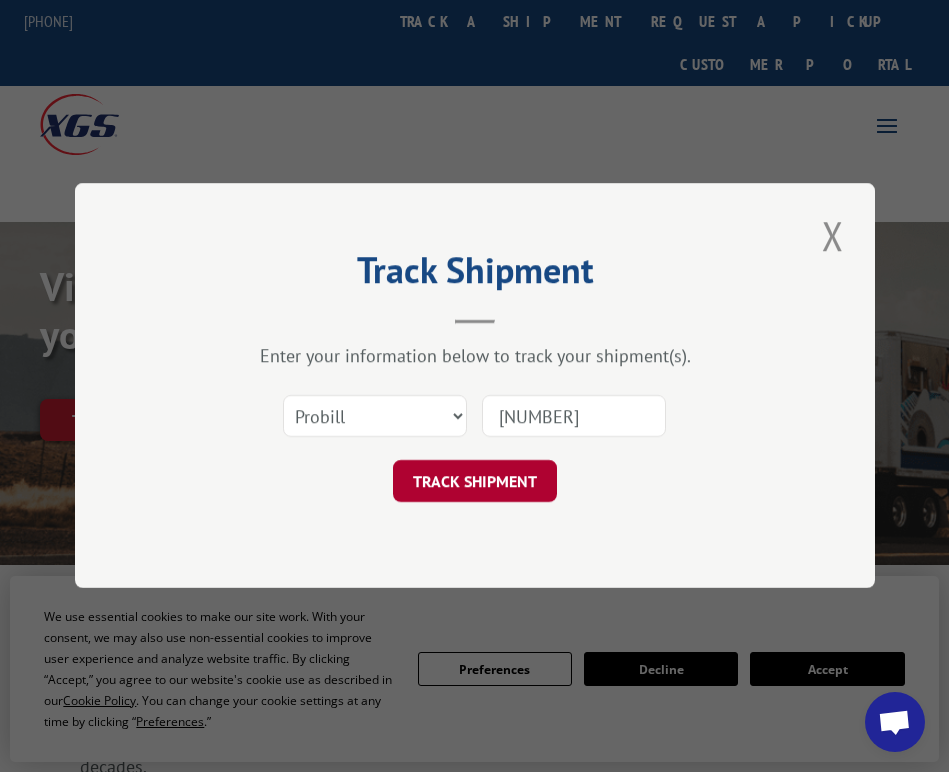 type on "[NUMBER]" 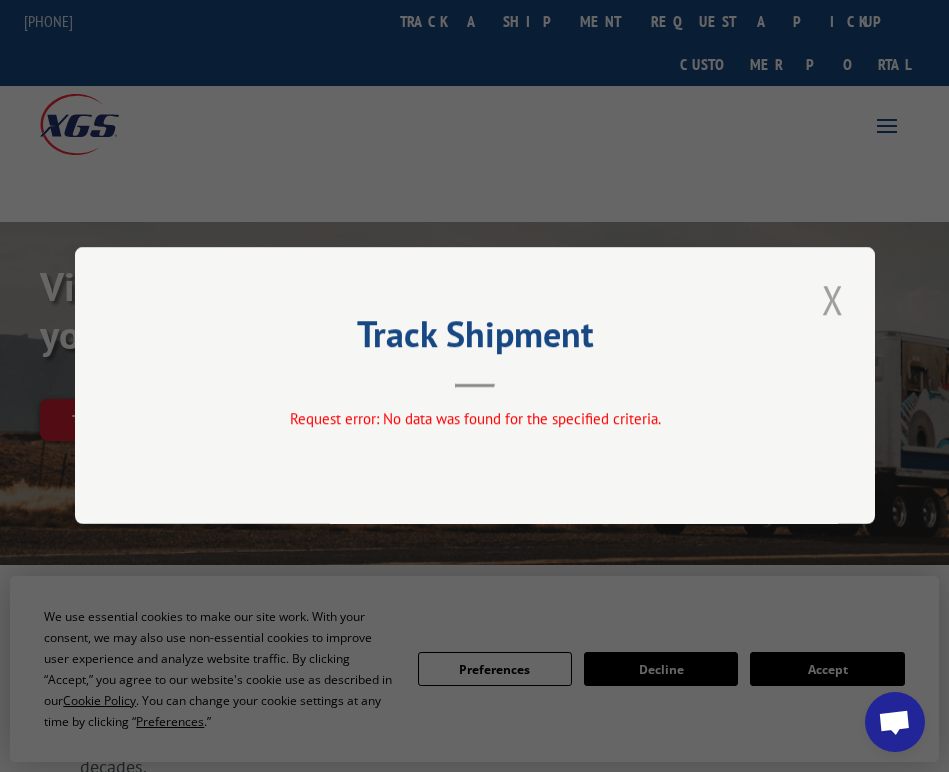 click at bounding box center (833, 299) 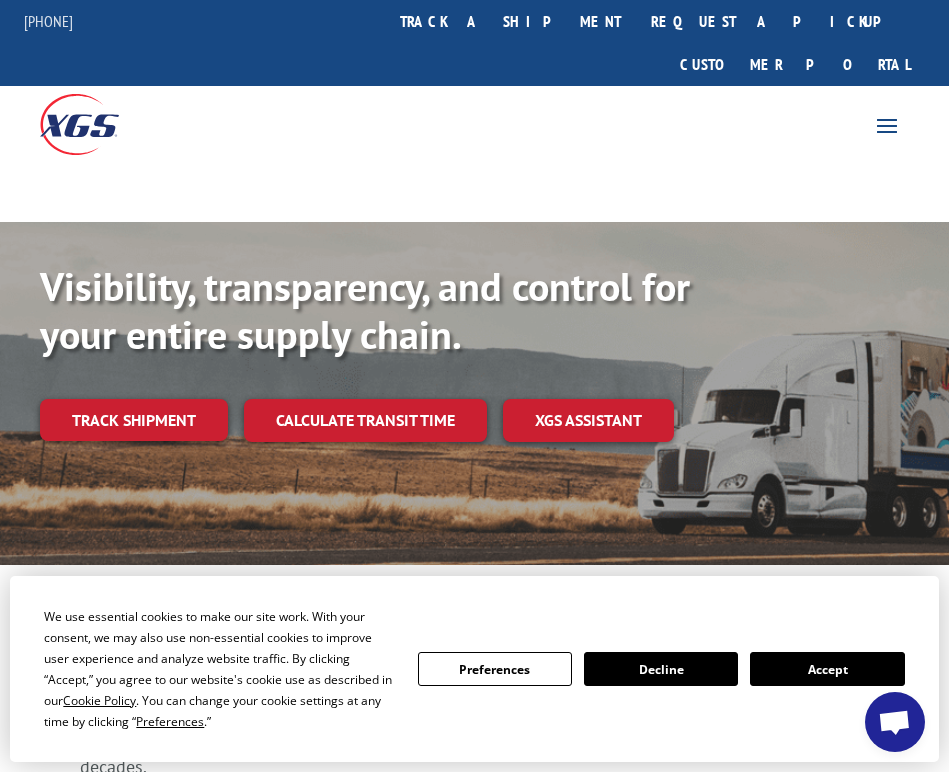 click on "track a shipment" at bounding box center [510, 21] 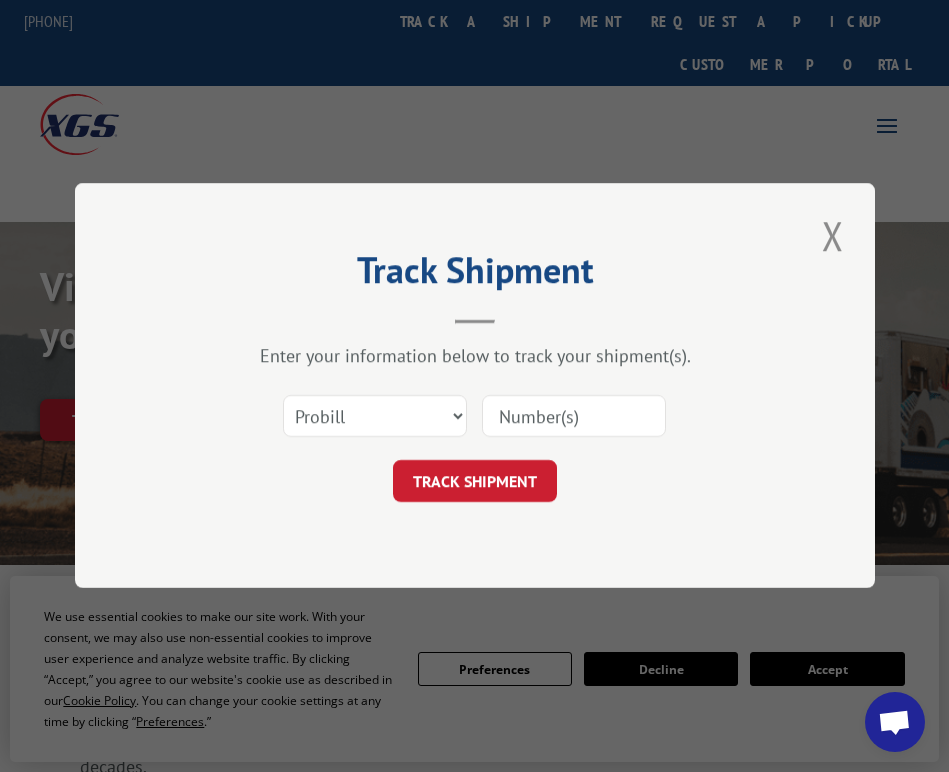 click at bounding box center (574, 417) 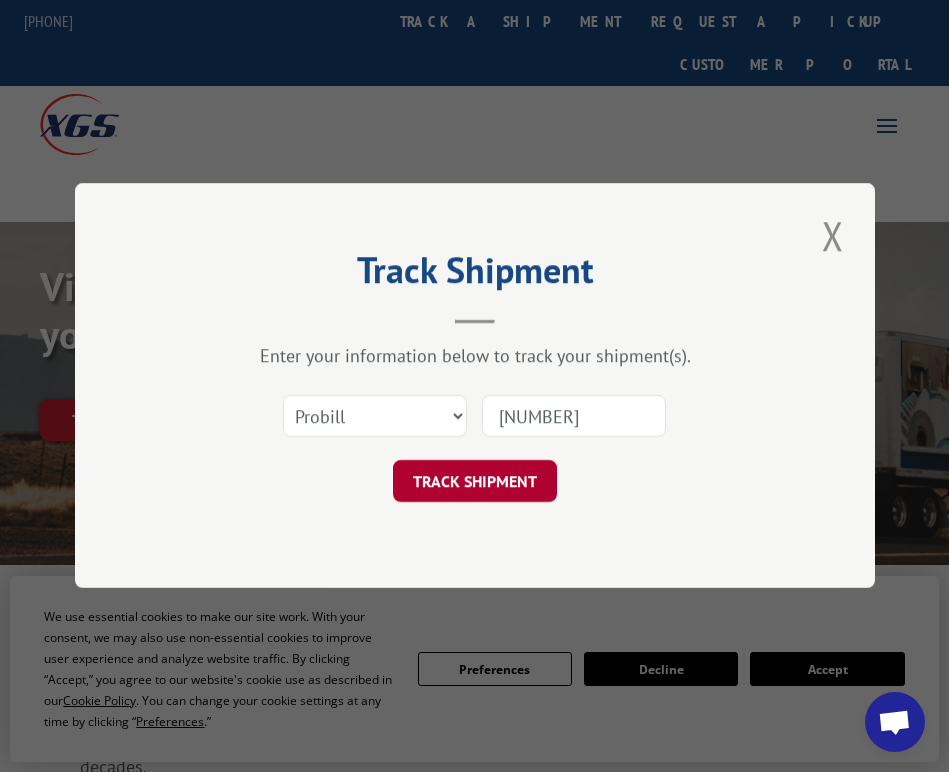 type on "[NUMBER]" 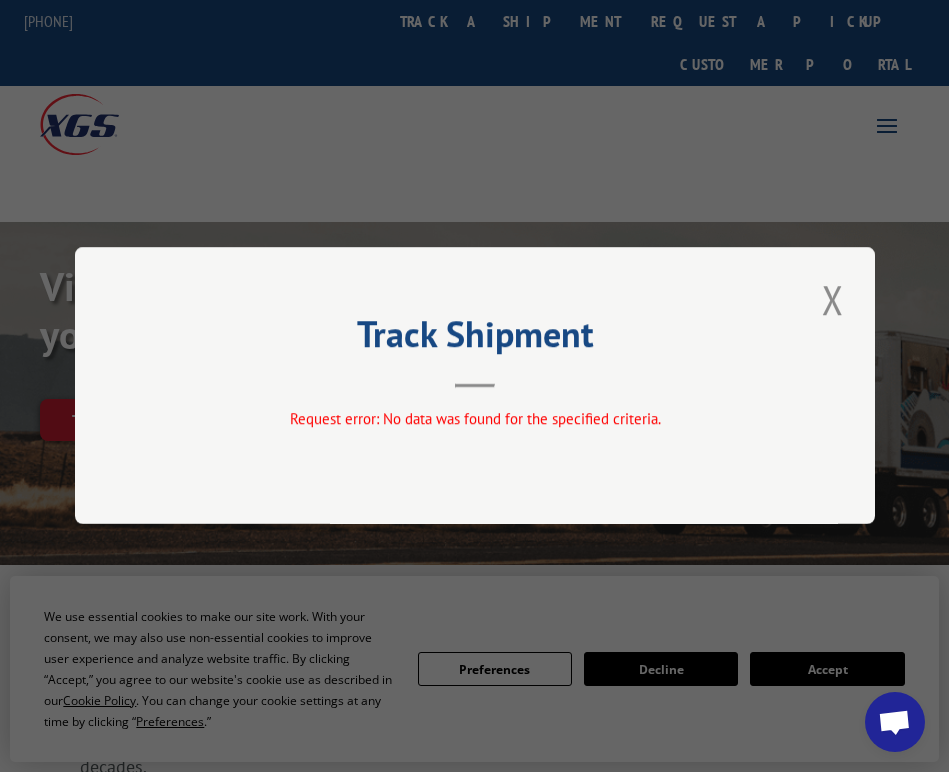 click at bounding box center (833, 299) 